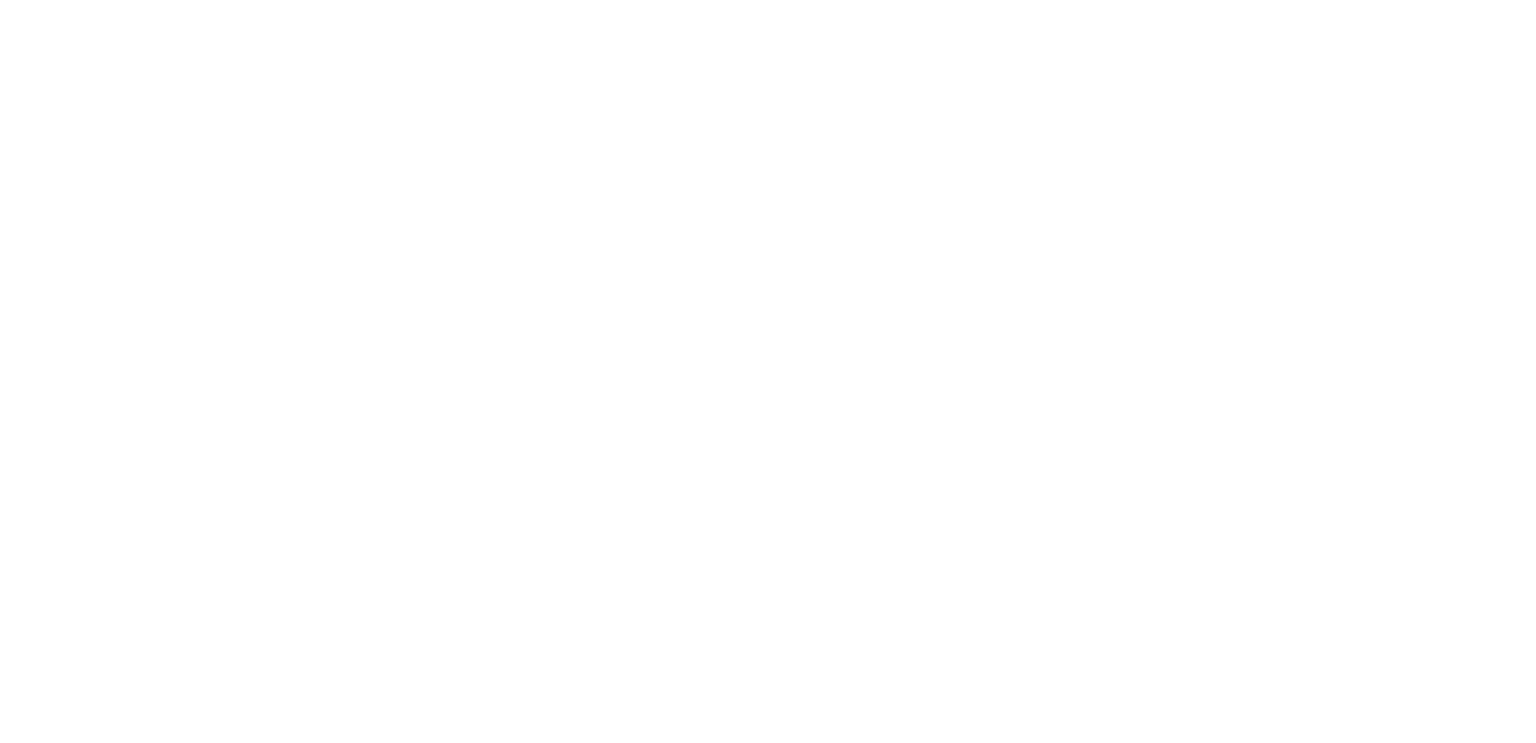 scroll, scrollTop: 0, scrollLeft: 0, axis: both 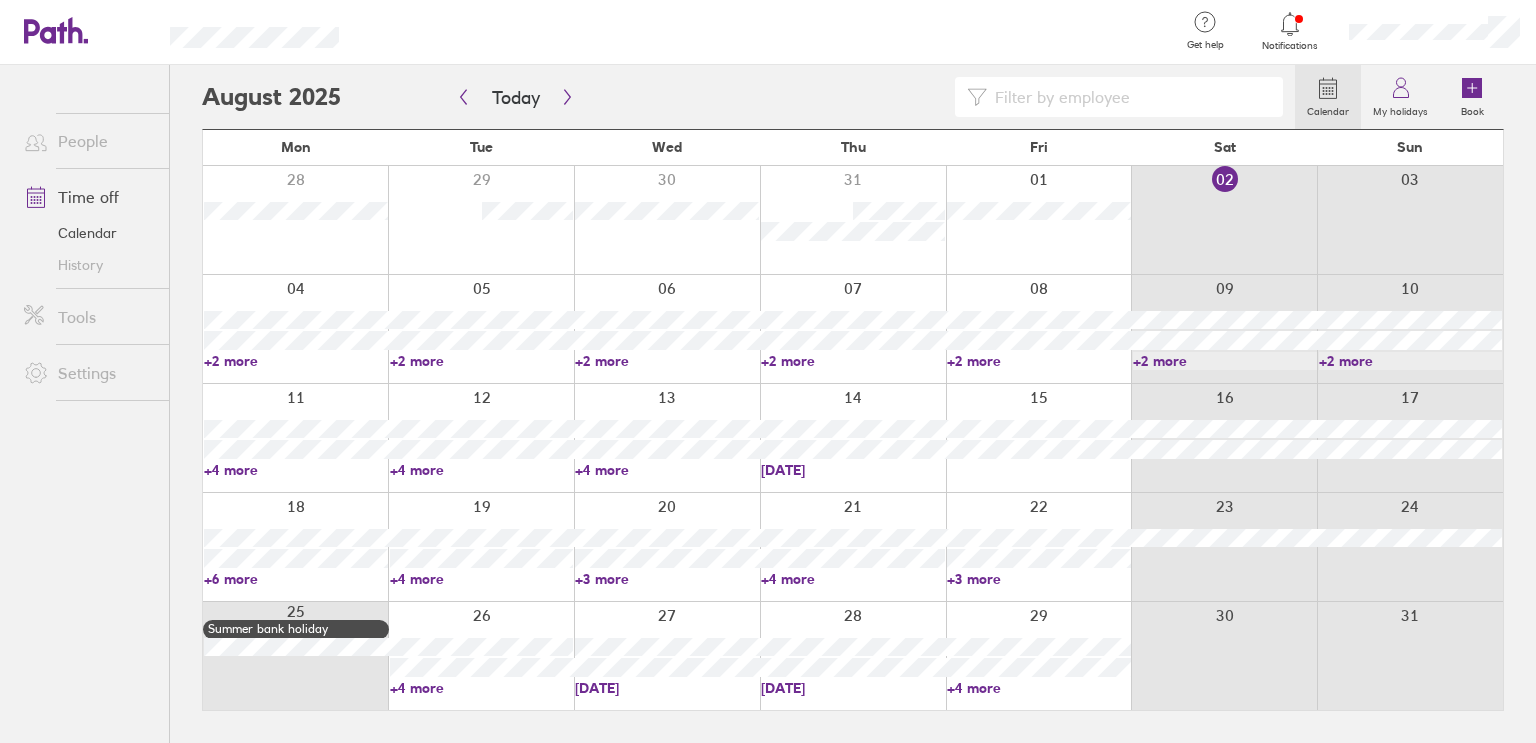click on "Notifications" at bounding box center [1290, 46] 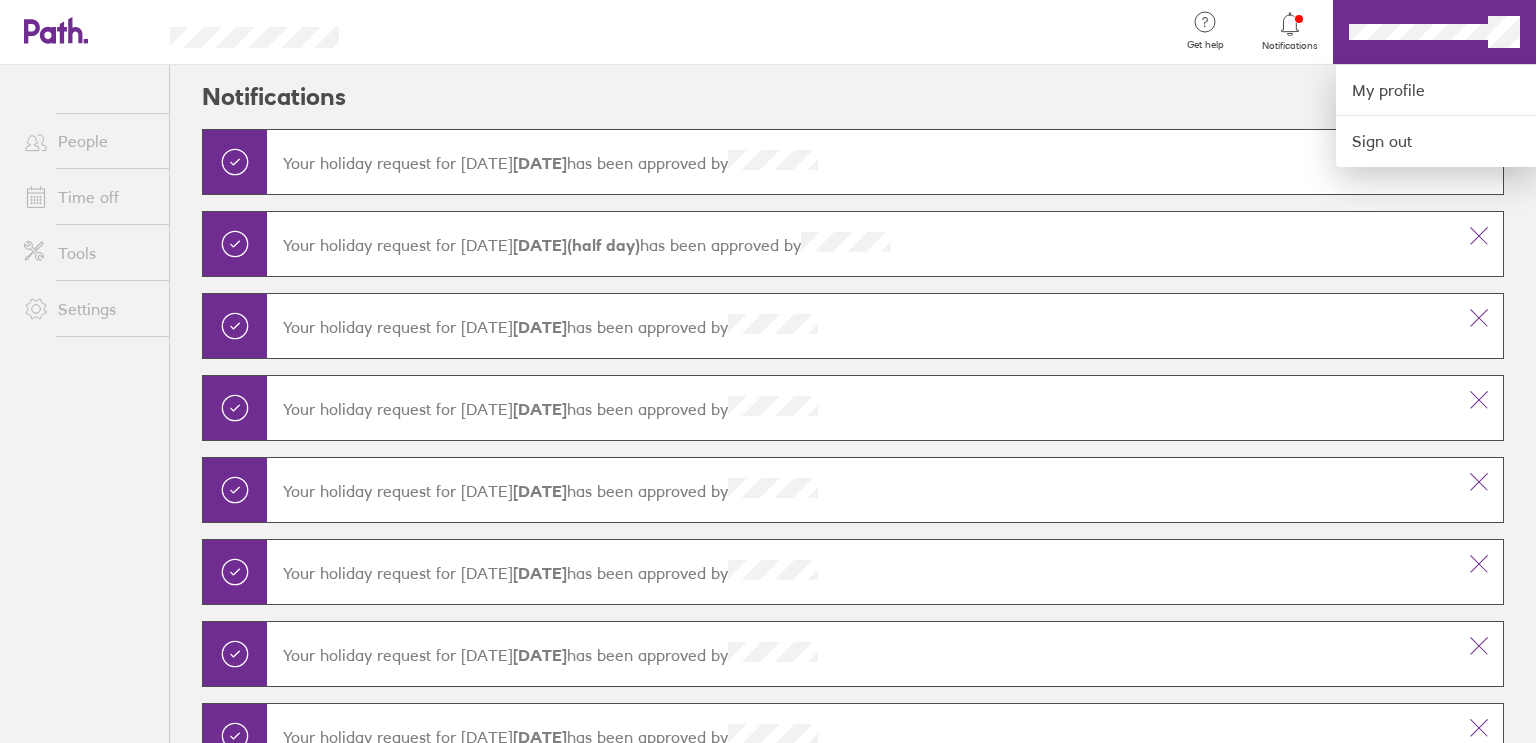 click at bounding box center (768, 371) 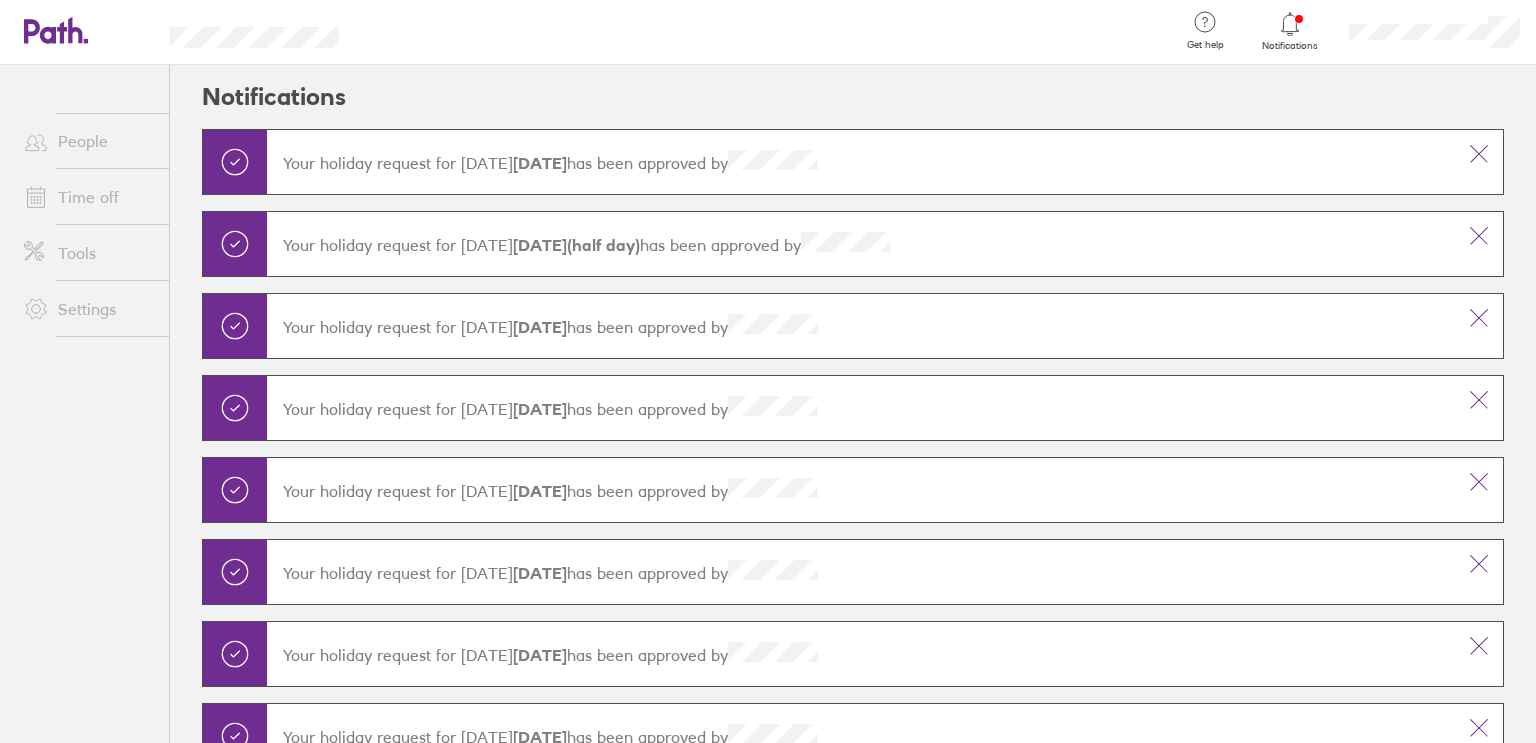 click on "People" at bounding box center [88, 141] 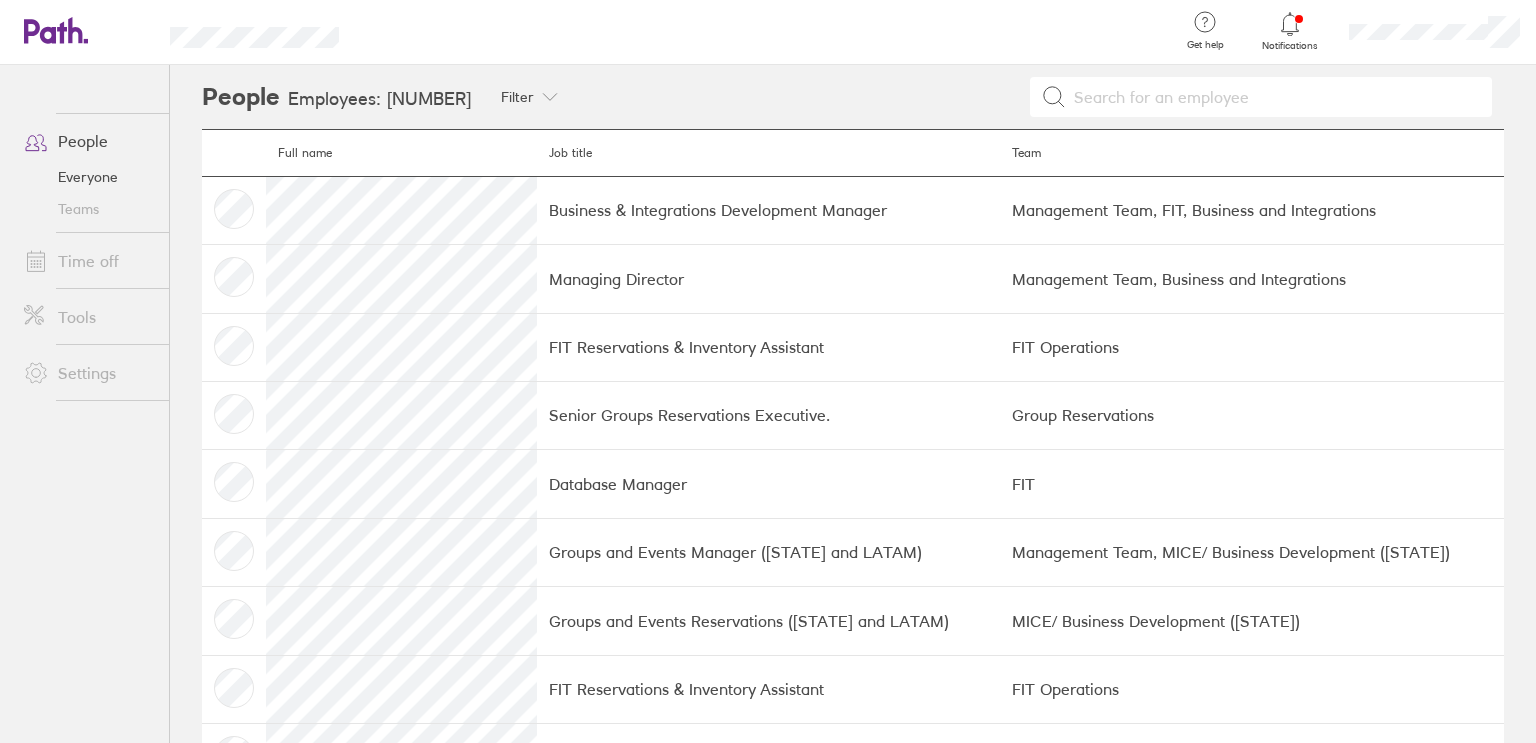 click on "Time off" at bounding box center (88, 261) 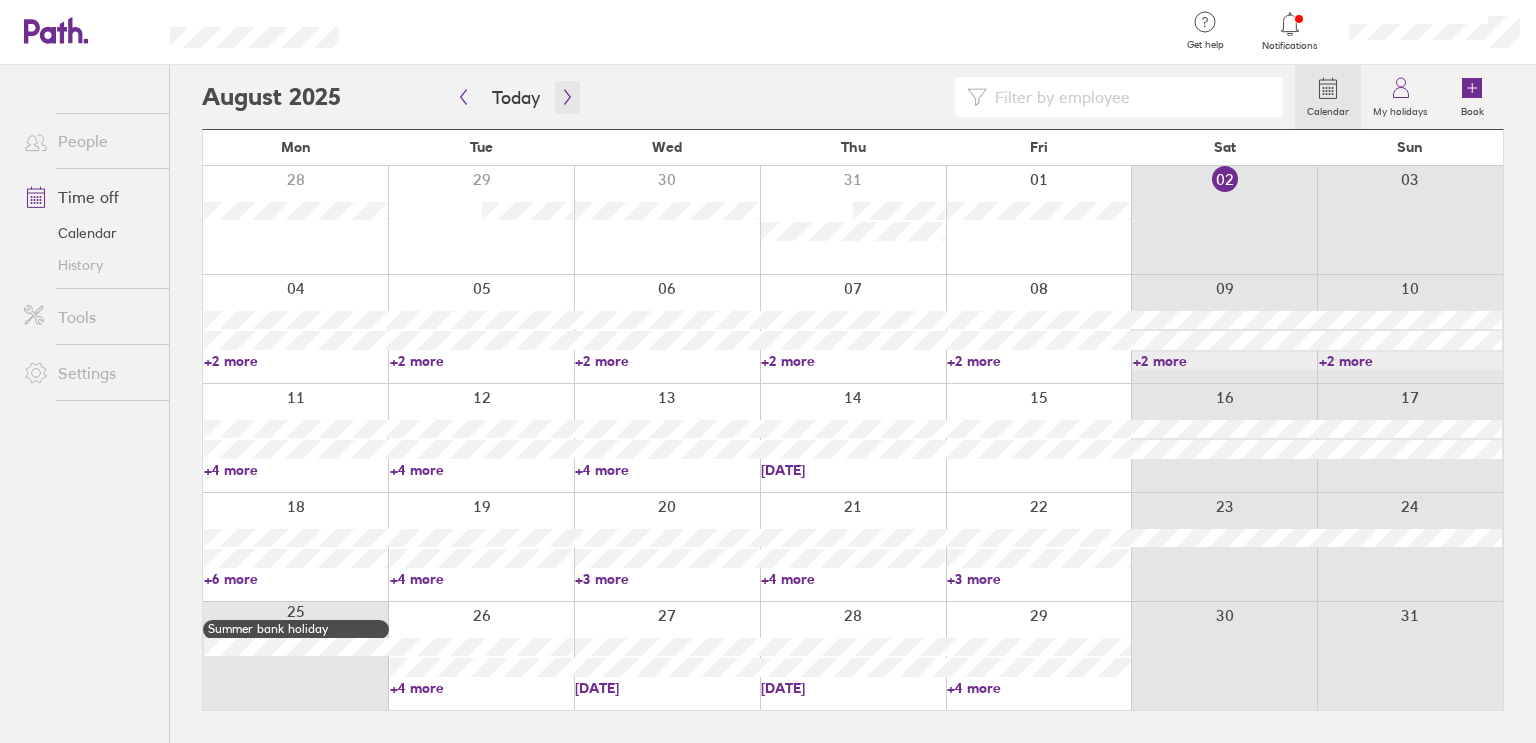 click 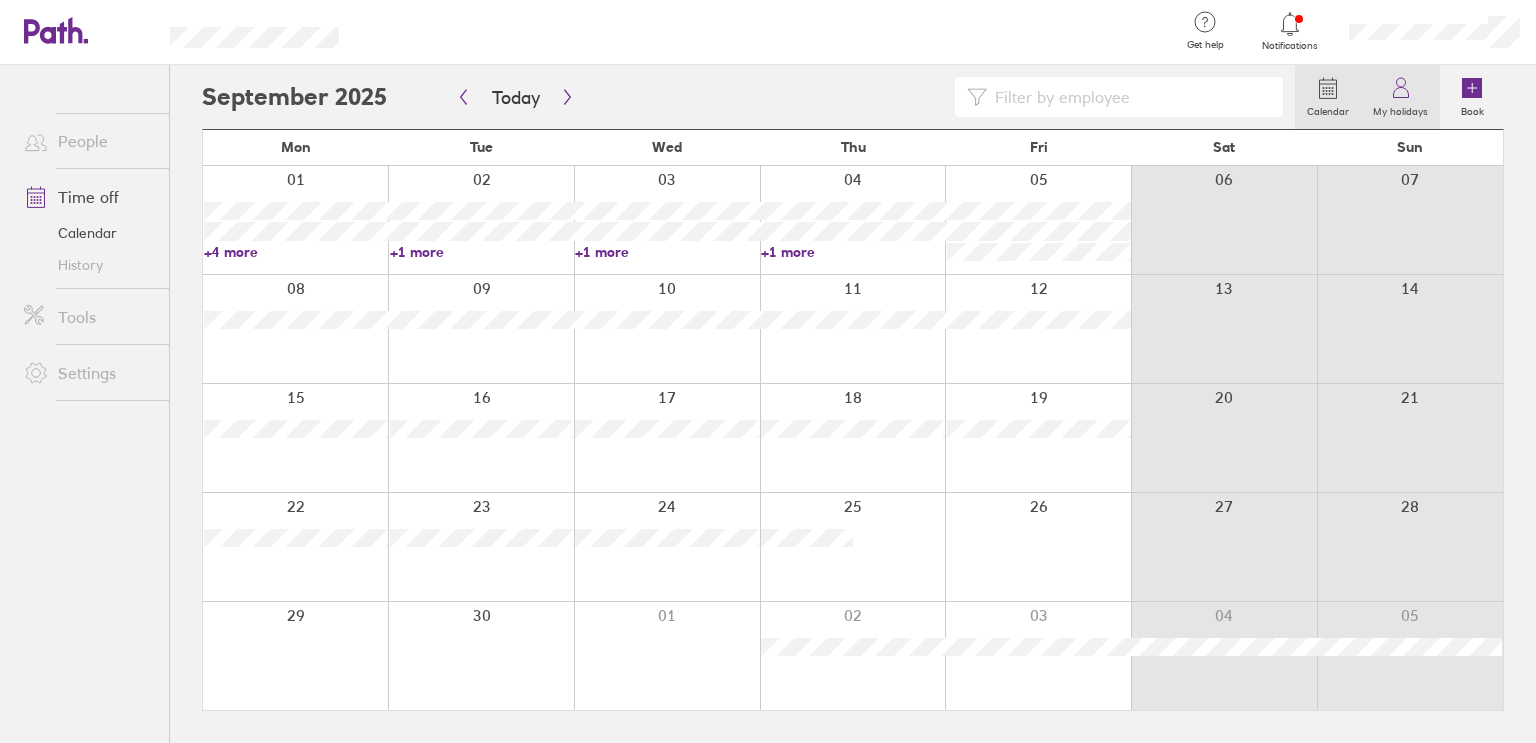 click 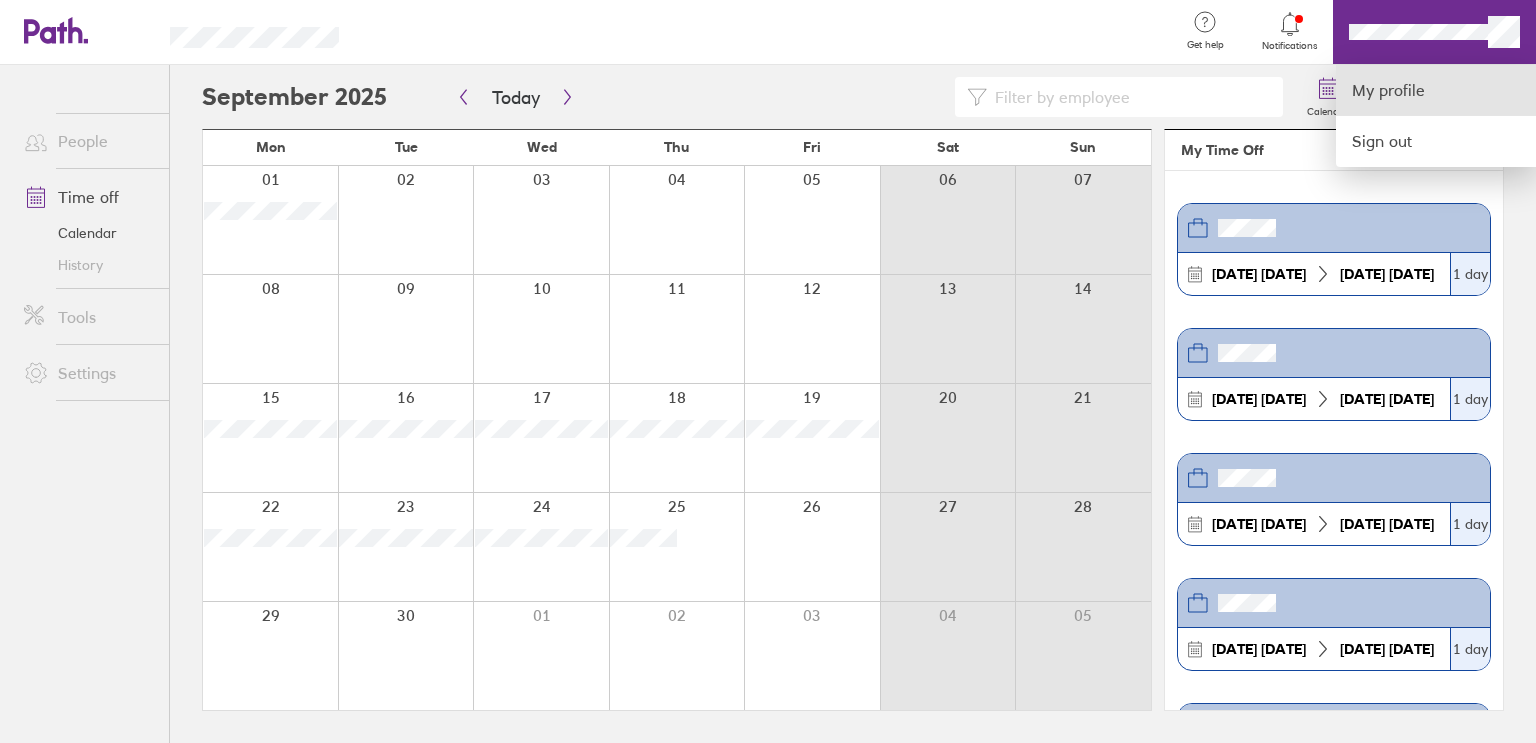 click on "My profile" at bounding box center [1436, 90] 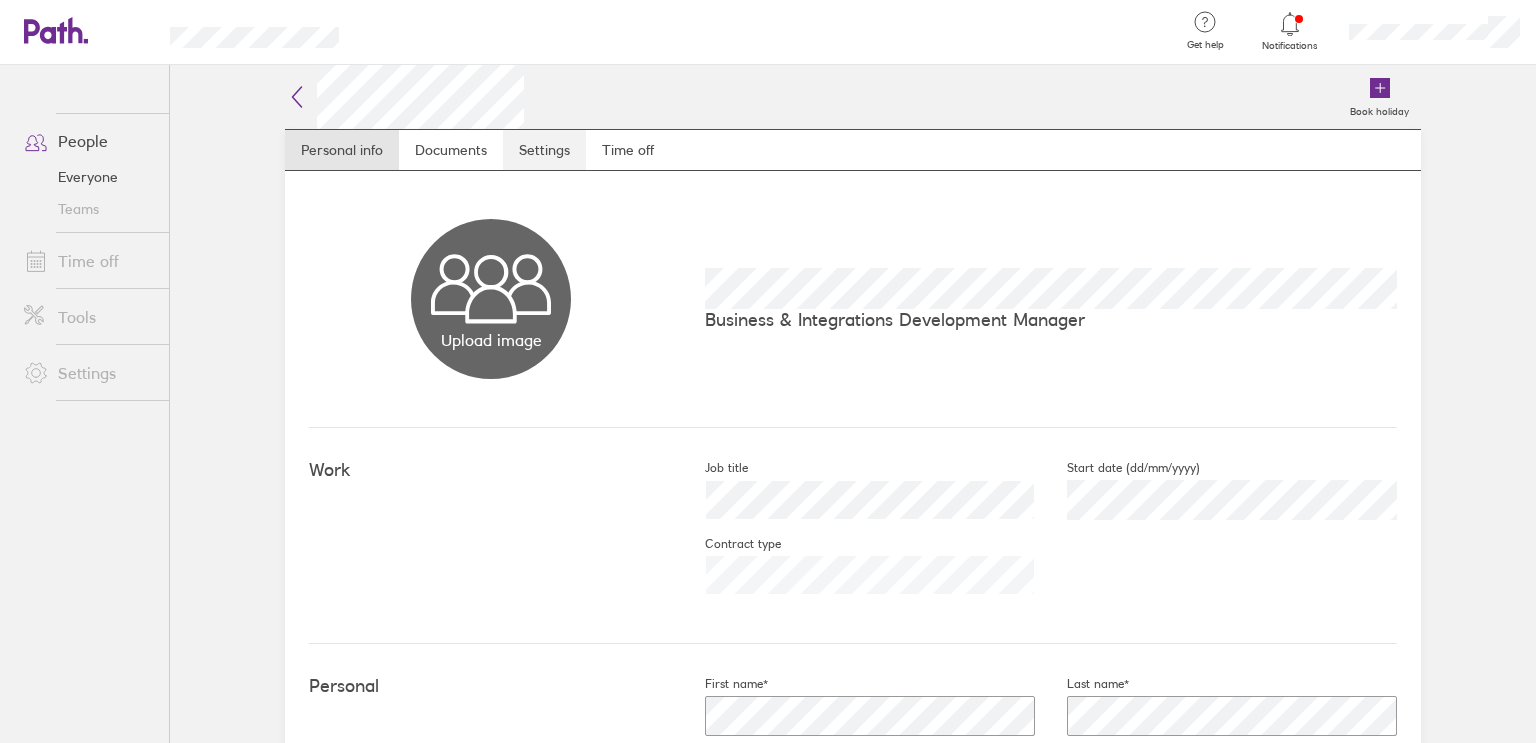 click on "Settings" at bounding box center [544, 150] 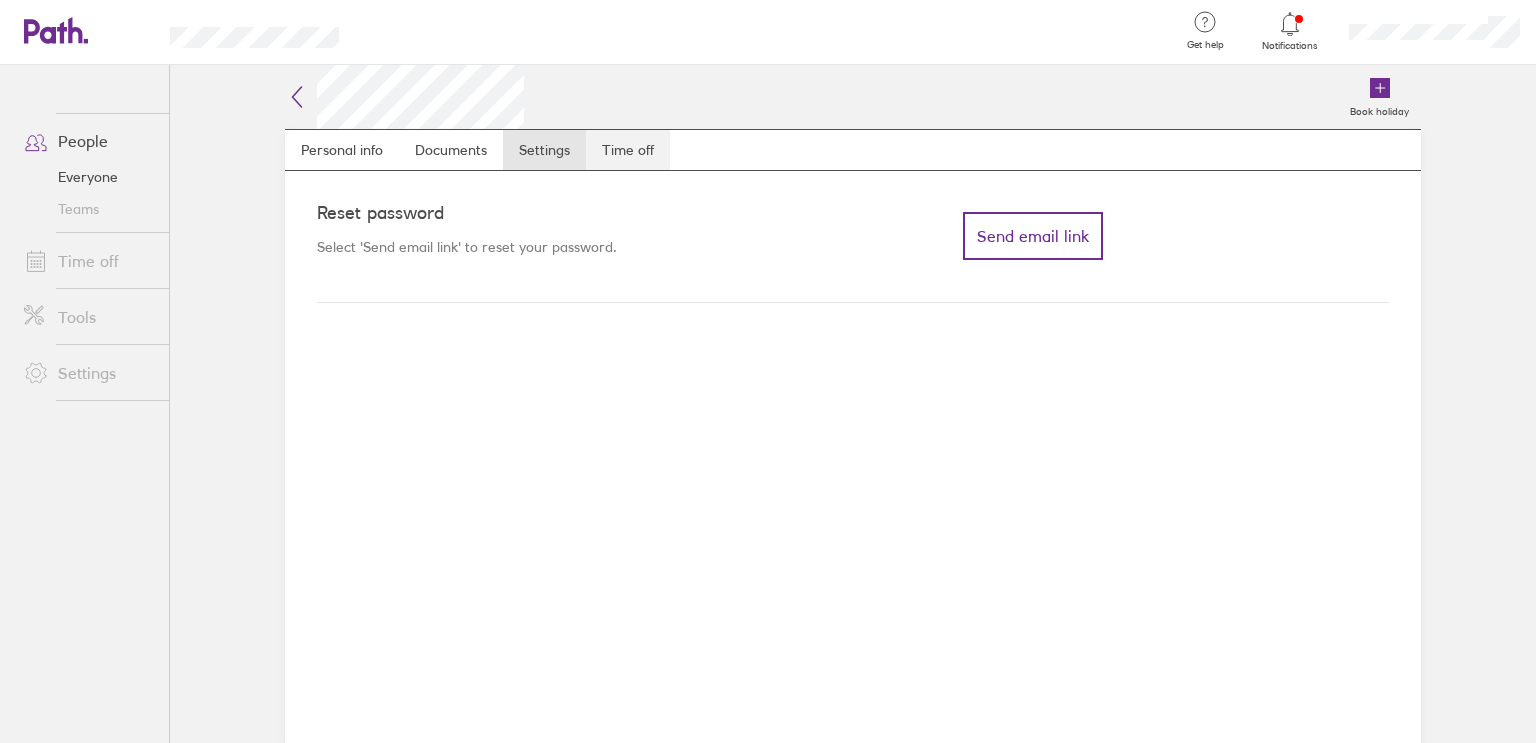click on "Time off" at bounding box center (628, 150) 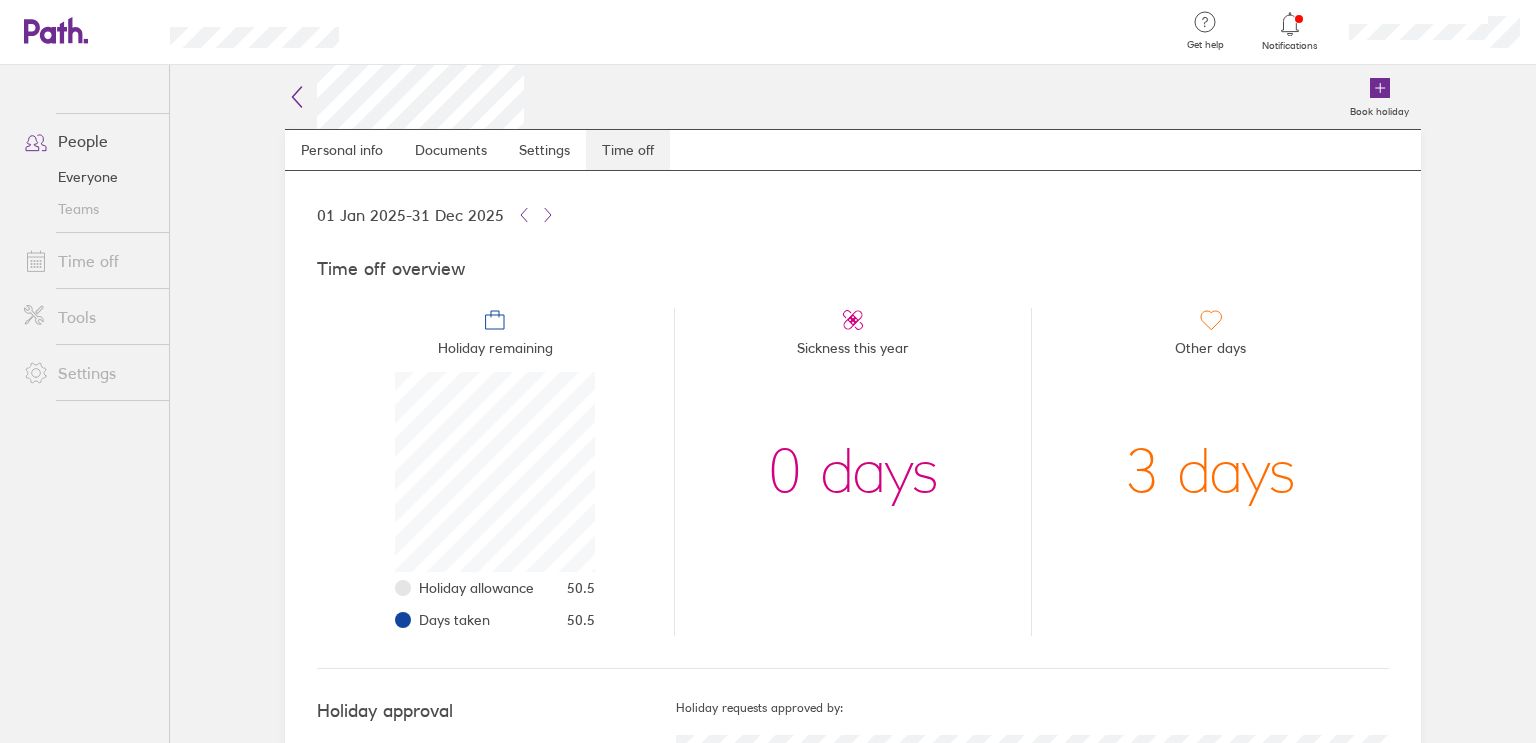 scroll, scrollTop: 999800, scrollLeft: 999800, axis: both 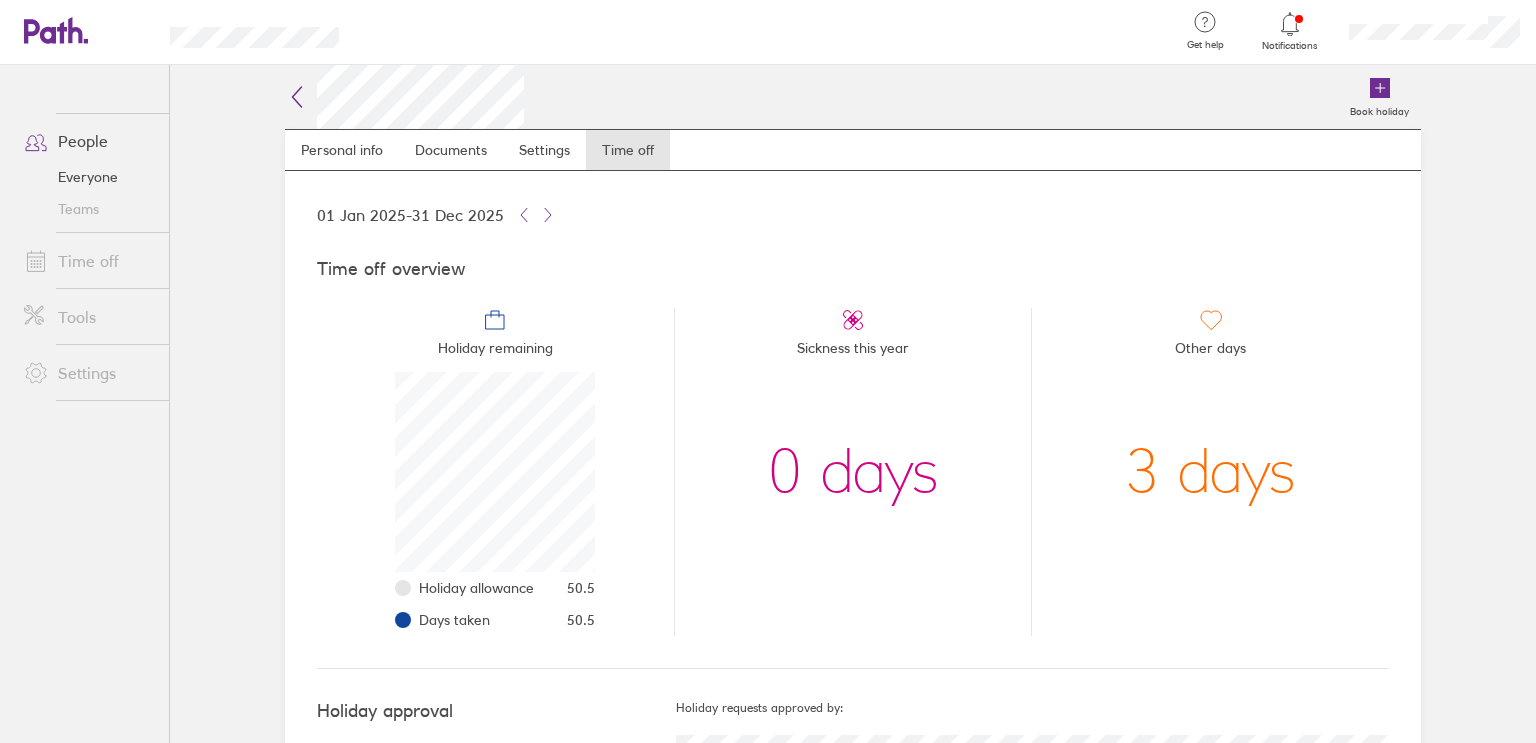 click on "Everyone" at bounding box center [88, 177] 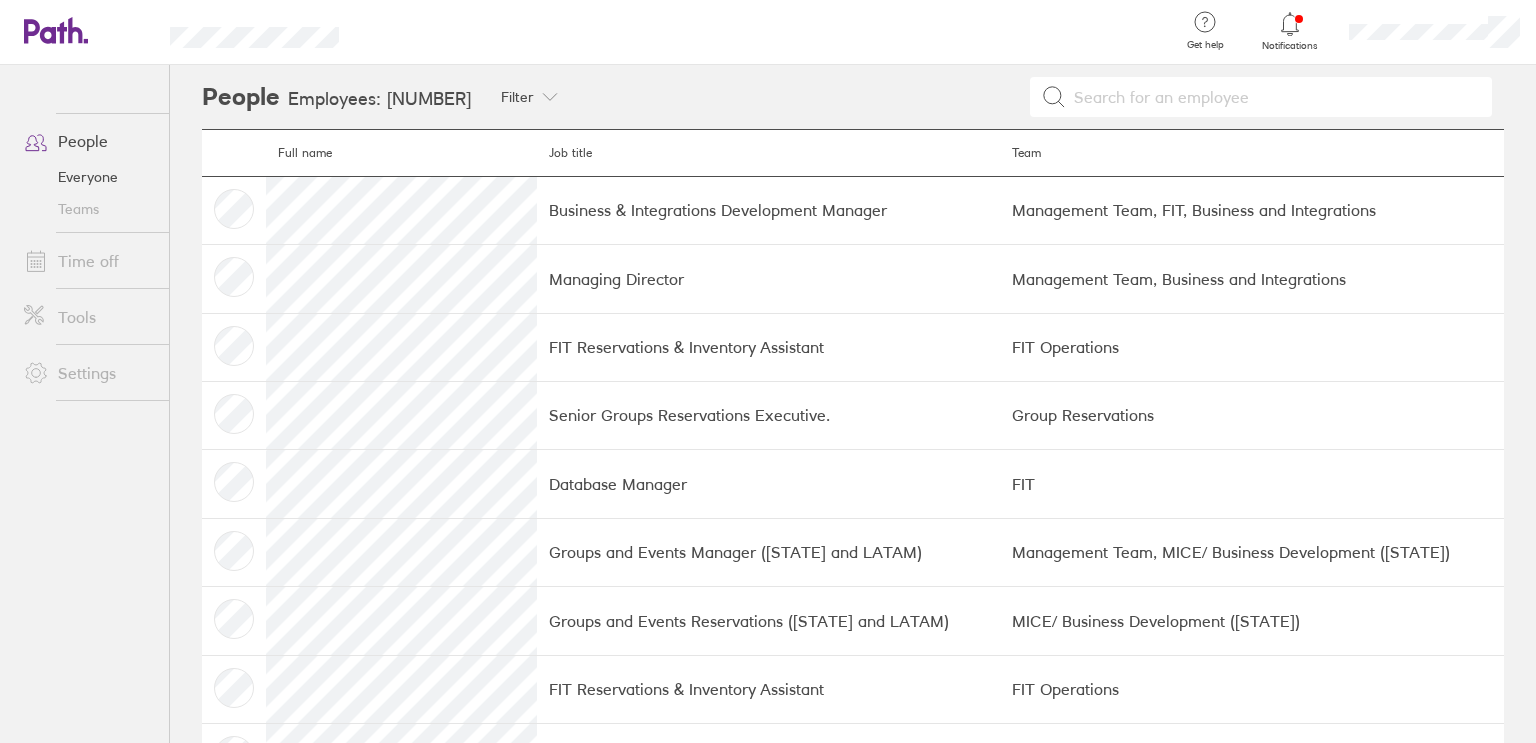 click on "Time off" at bounding box center (88, 261) 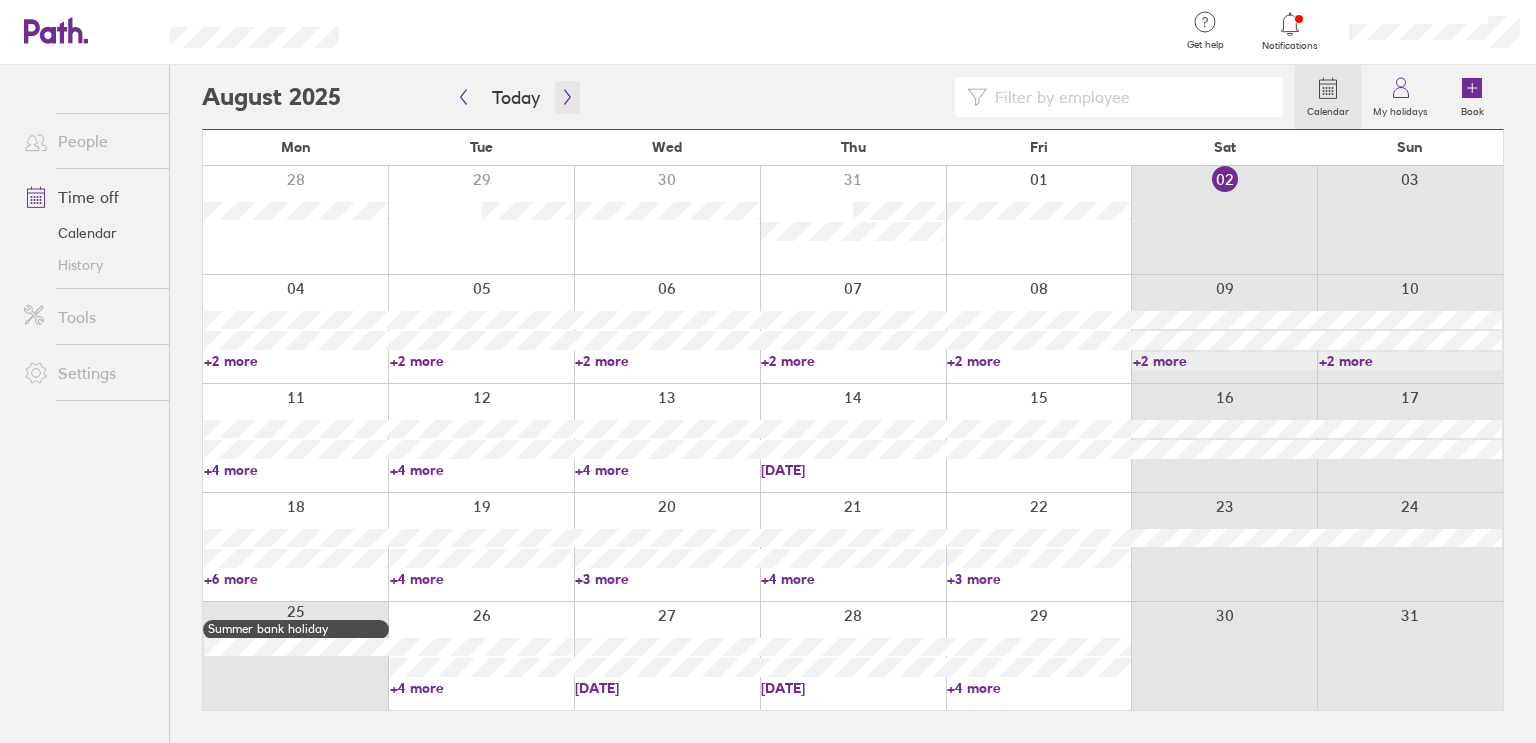 click 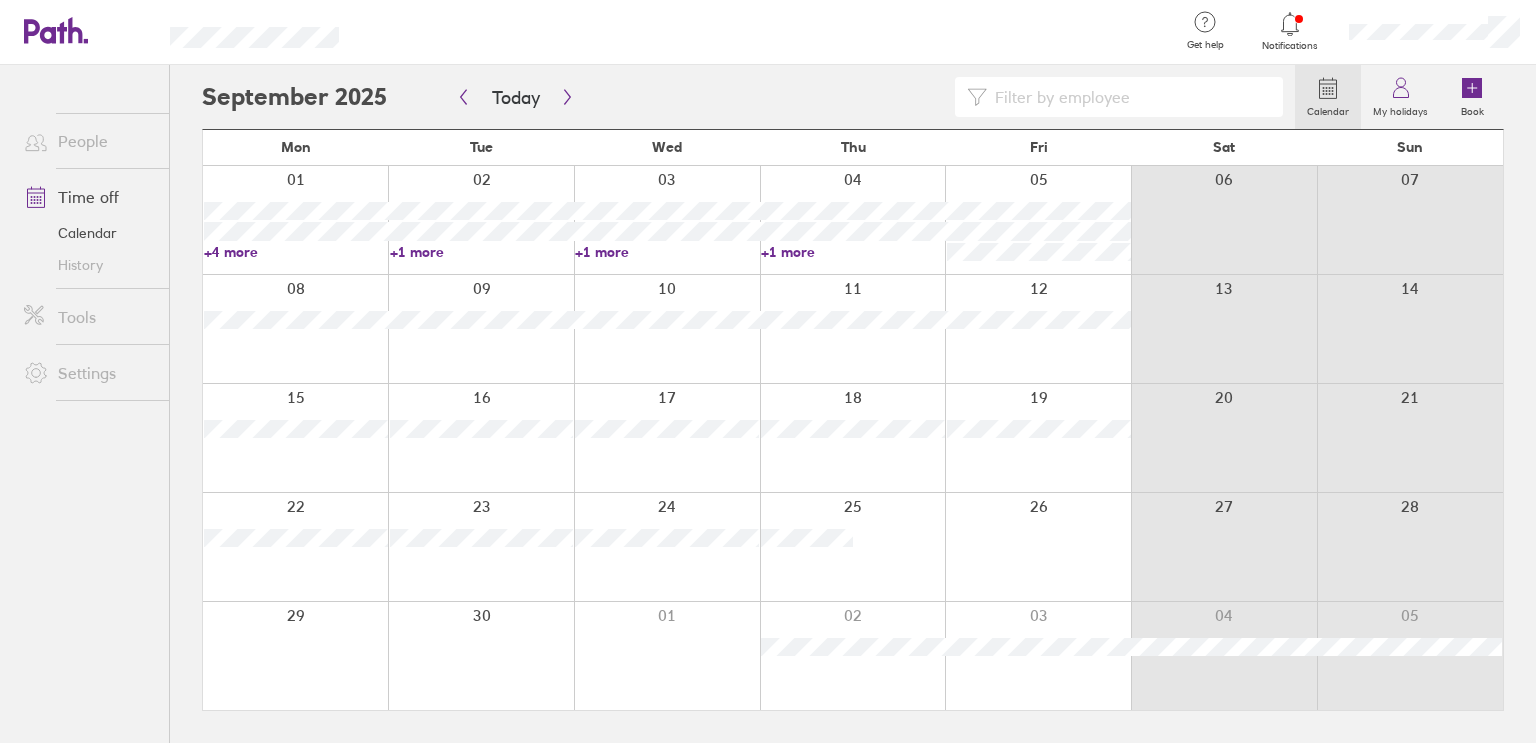 click at bounding box center [748, 97] 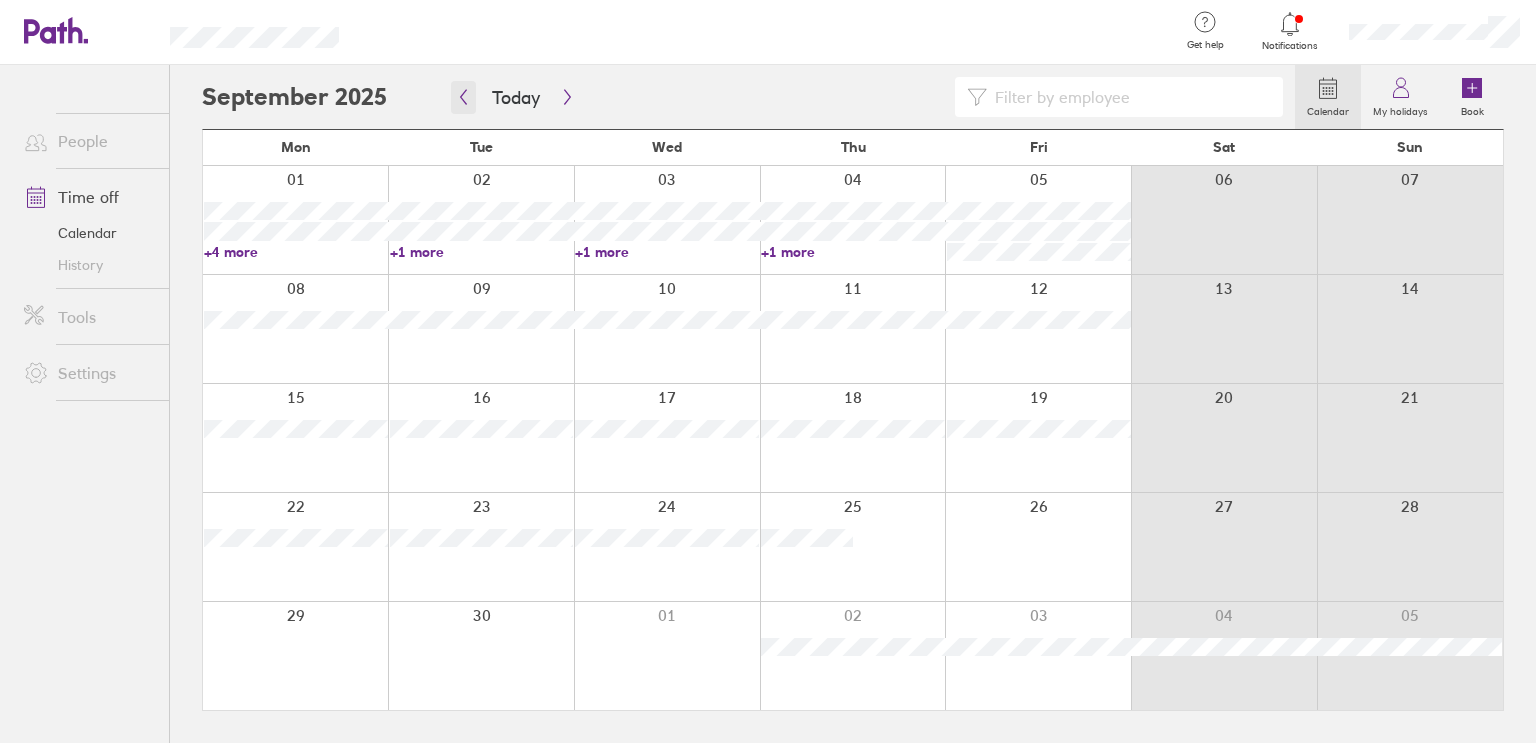 click 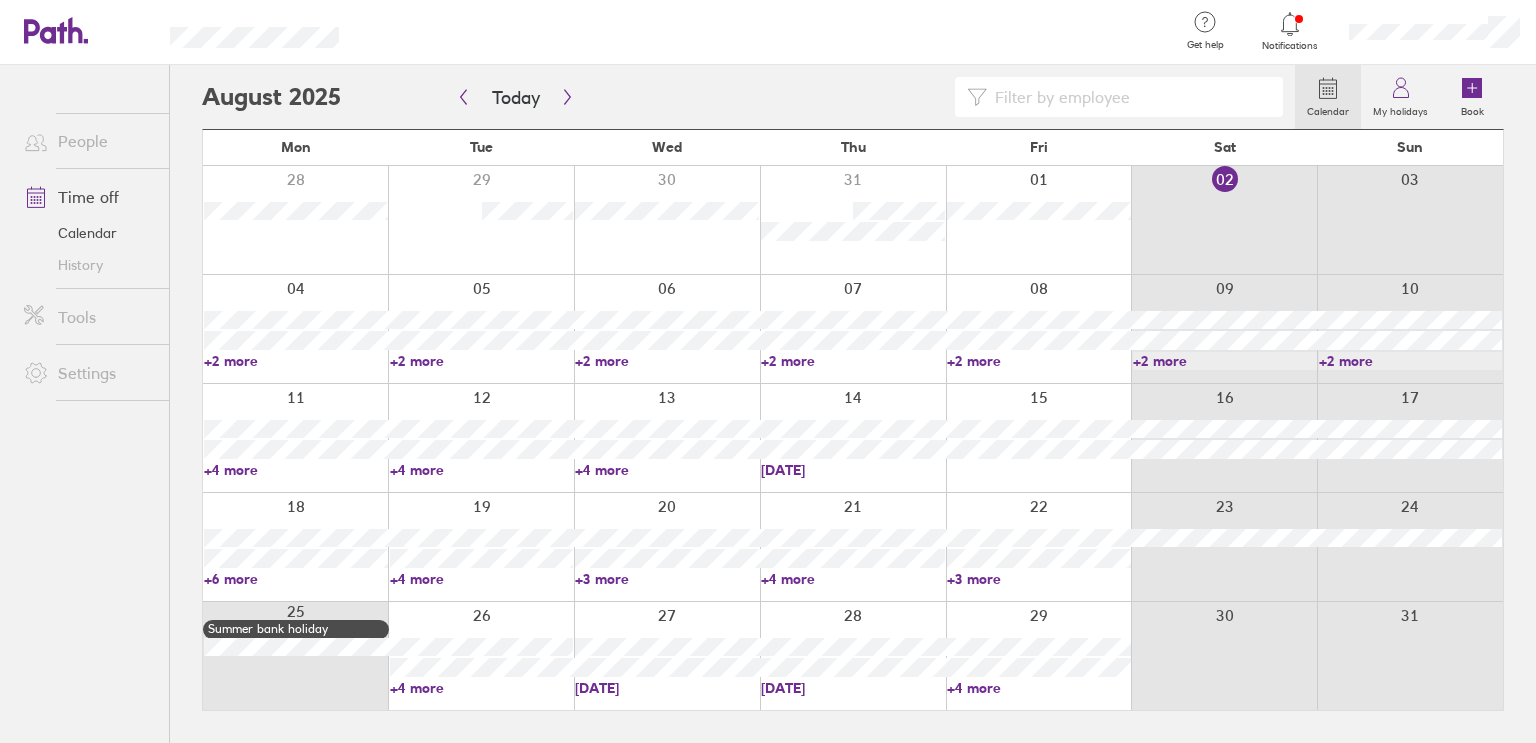 click on "+2 more" at bounding box center (296, 361) 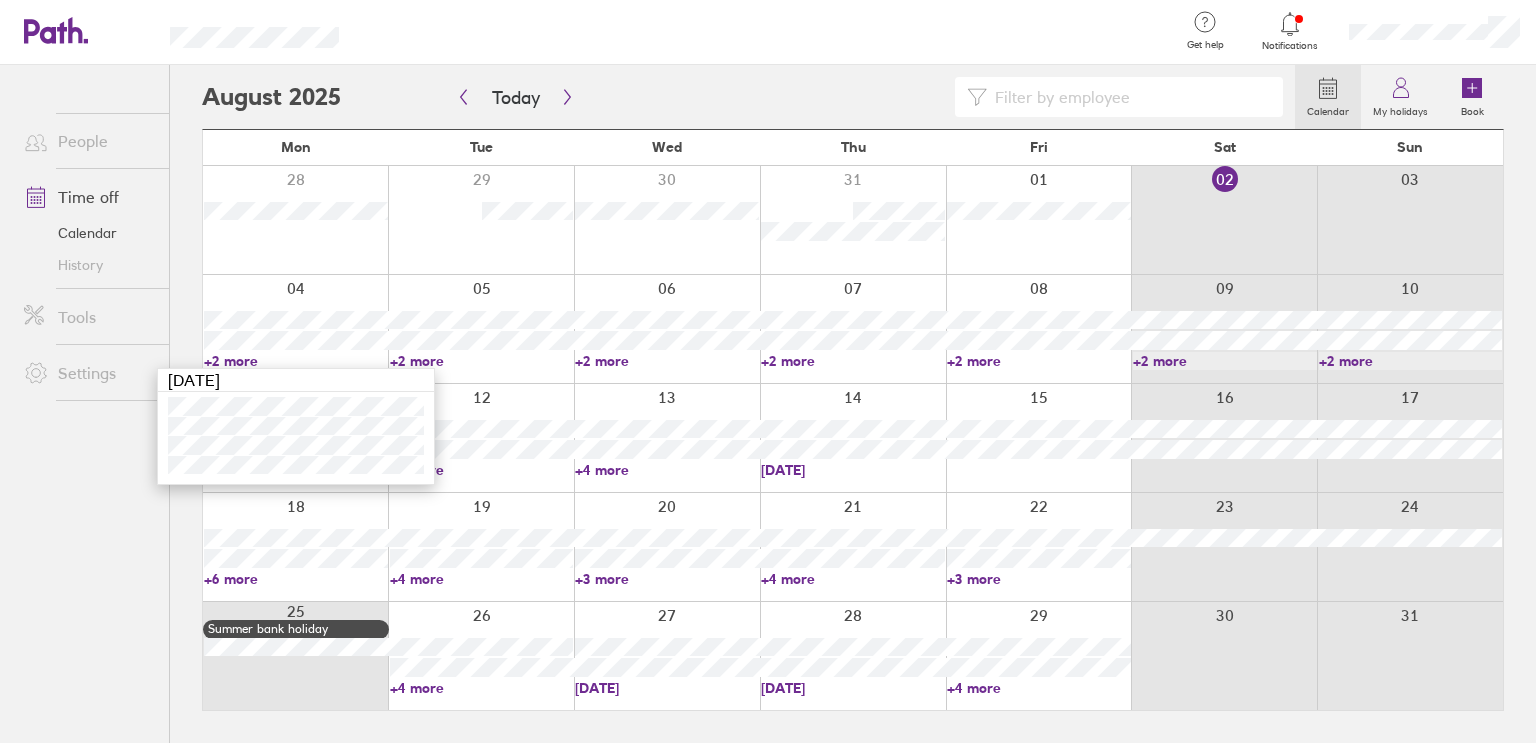 click on "+2 more" at bounding box center (482, 361) 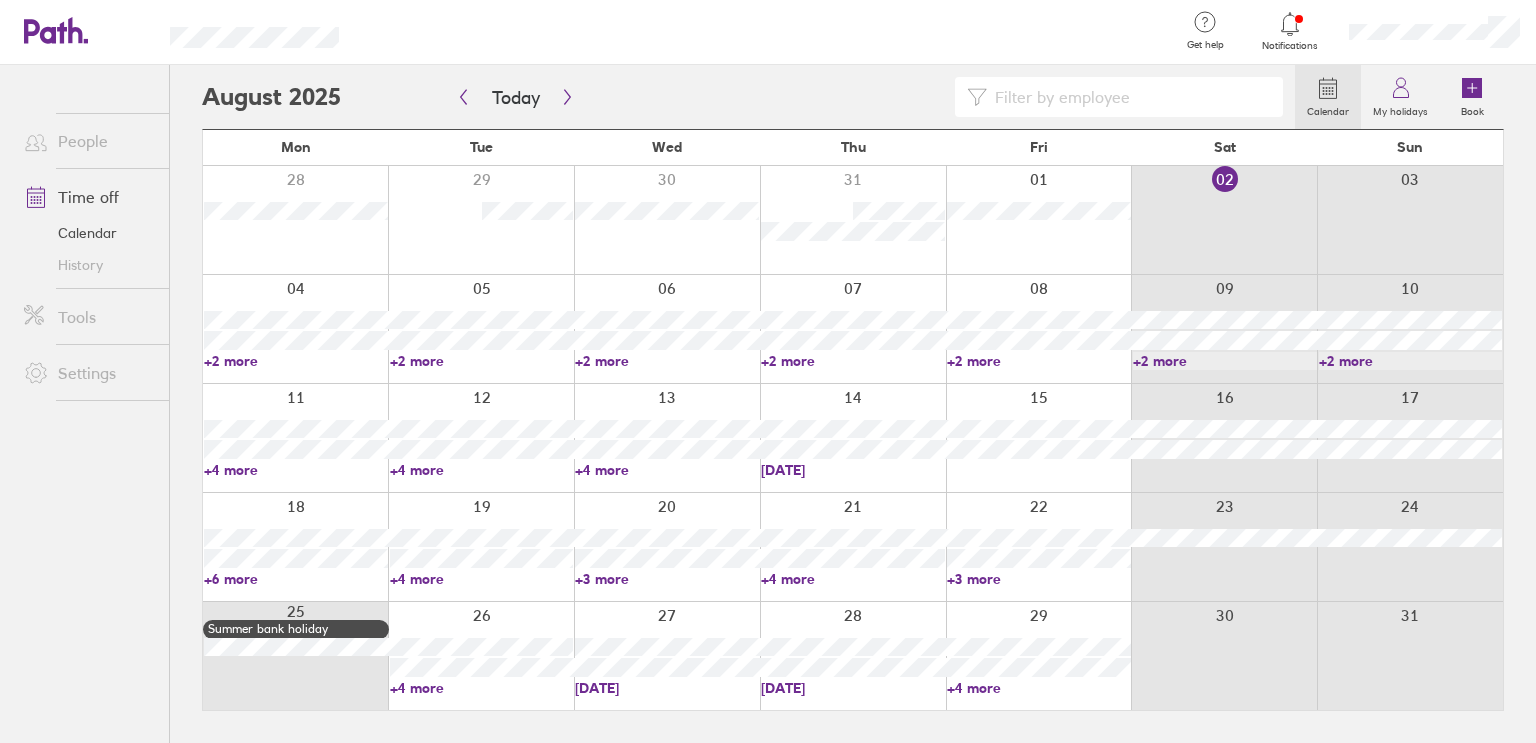 click on "+2 more" at bounding box center (482, 361) 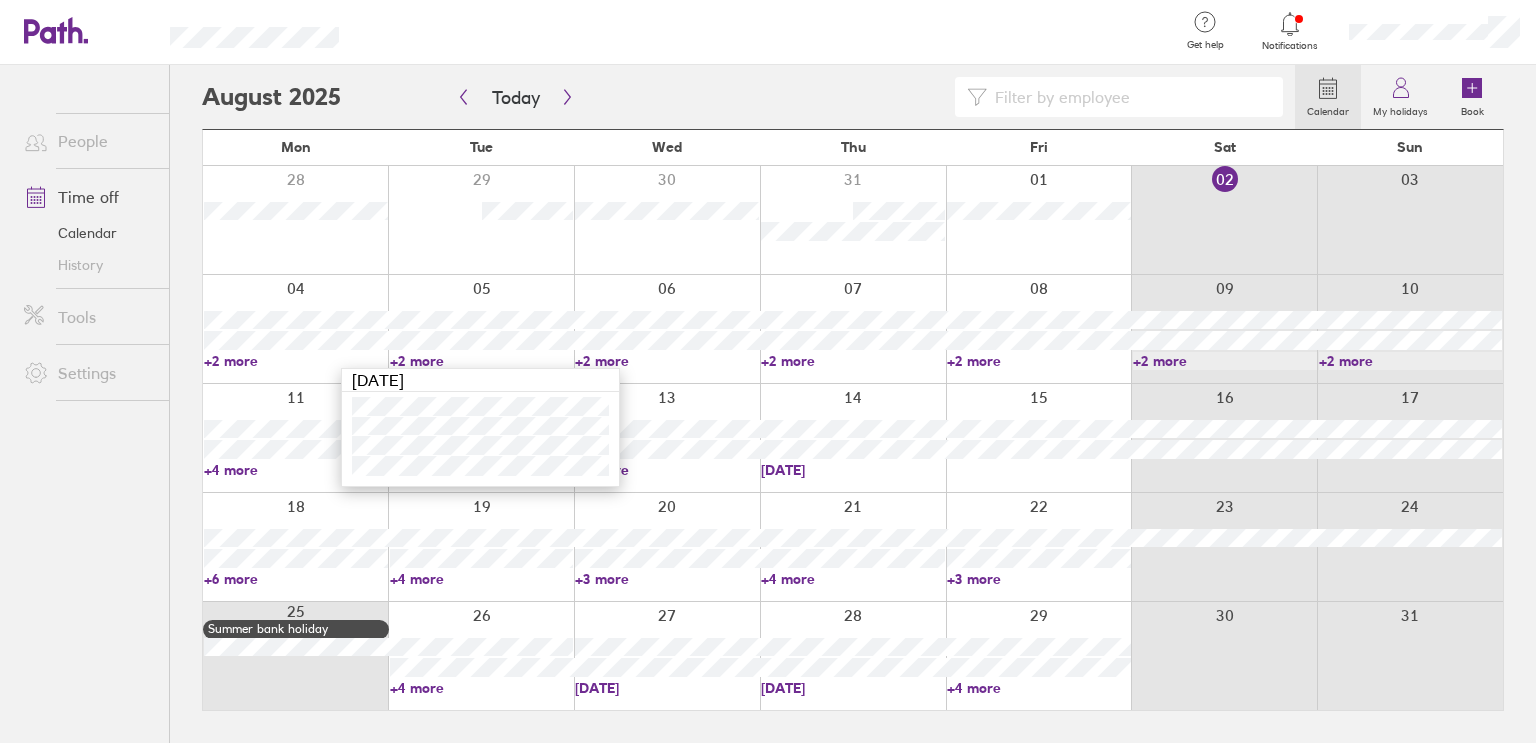 click on "+6 more" at bounding box center (296, 579) 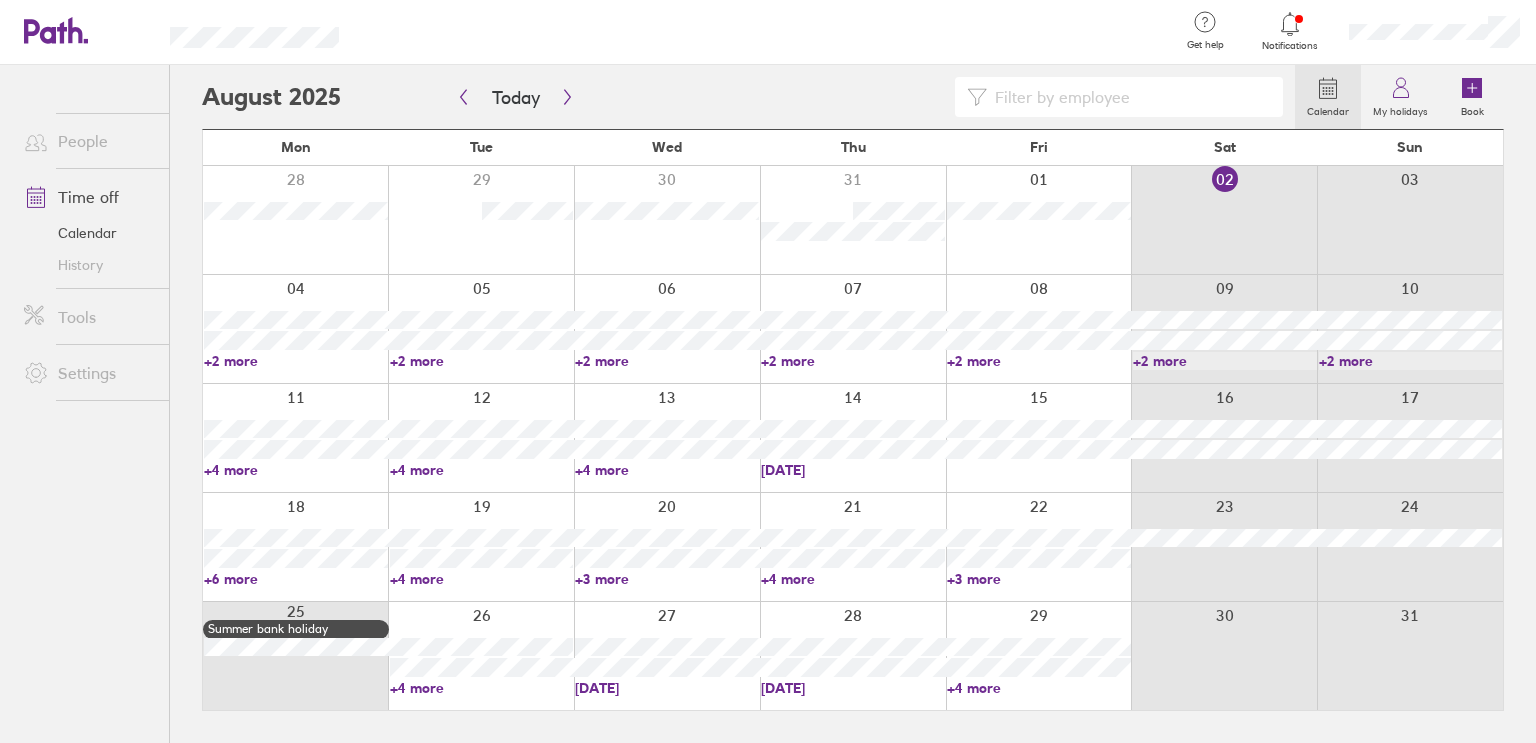 click on "+6 more" at bounding box center (296, 579) 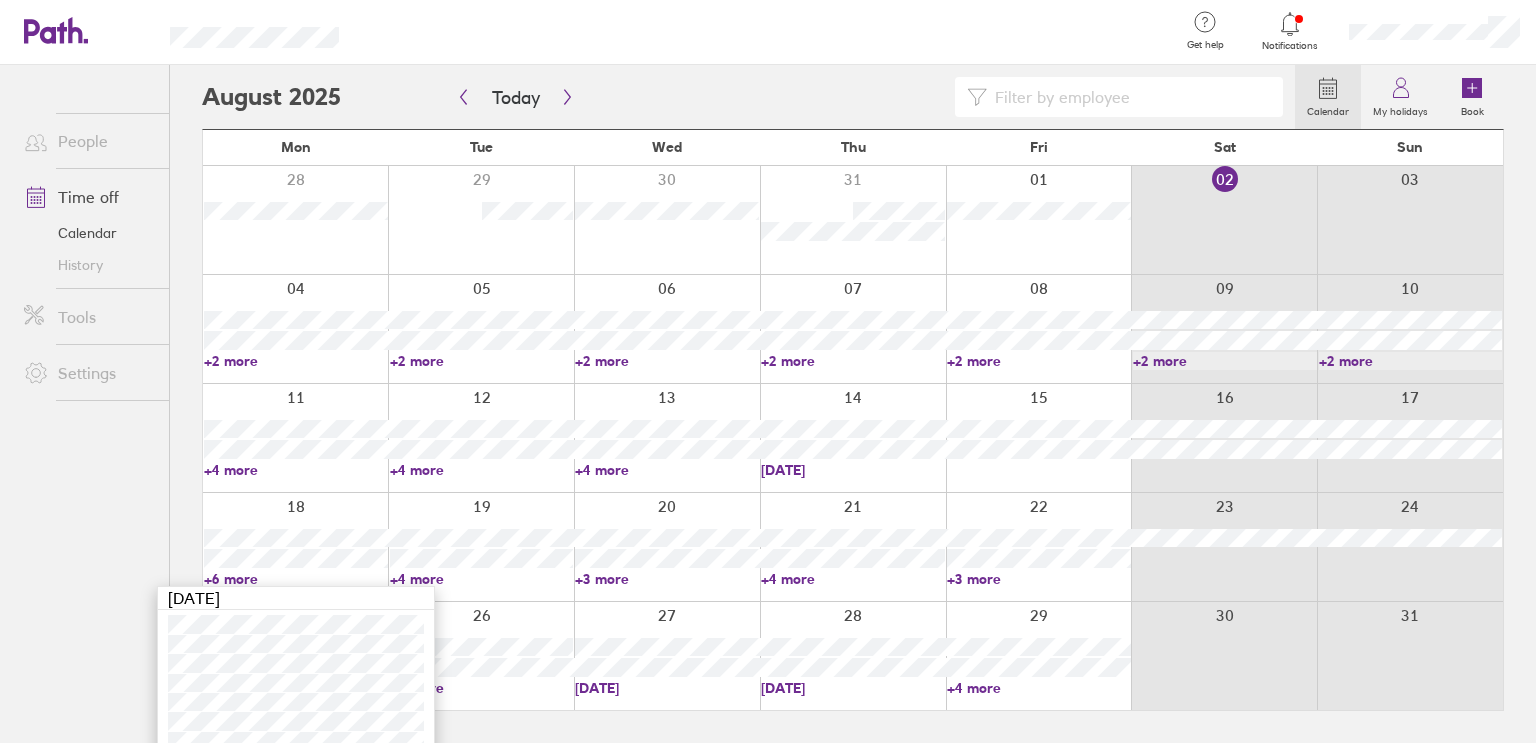 click on "[DATE]" at bounding box center (853, 470) 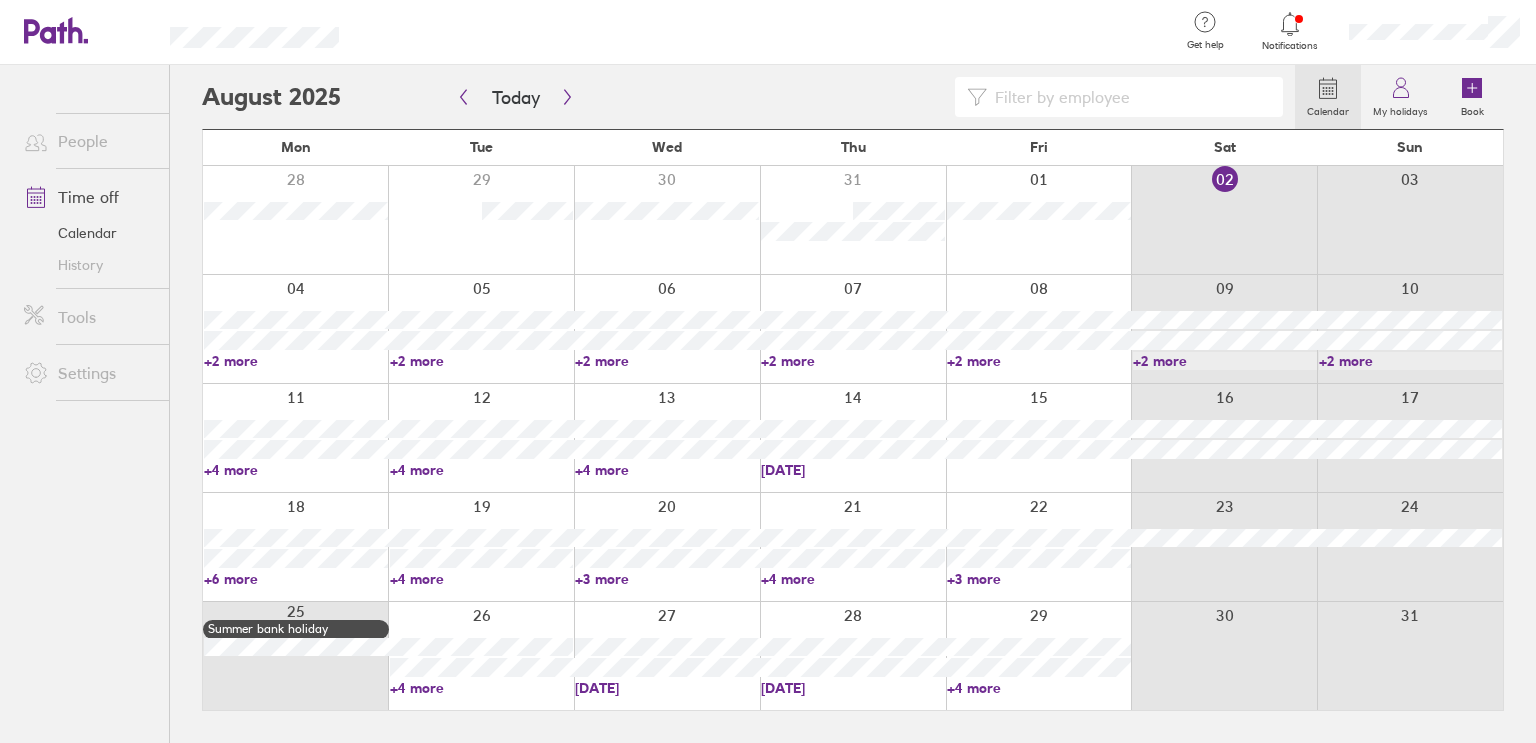 click on "[DATE]" at bounding box center [853, 470] 